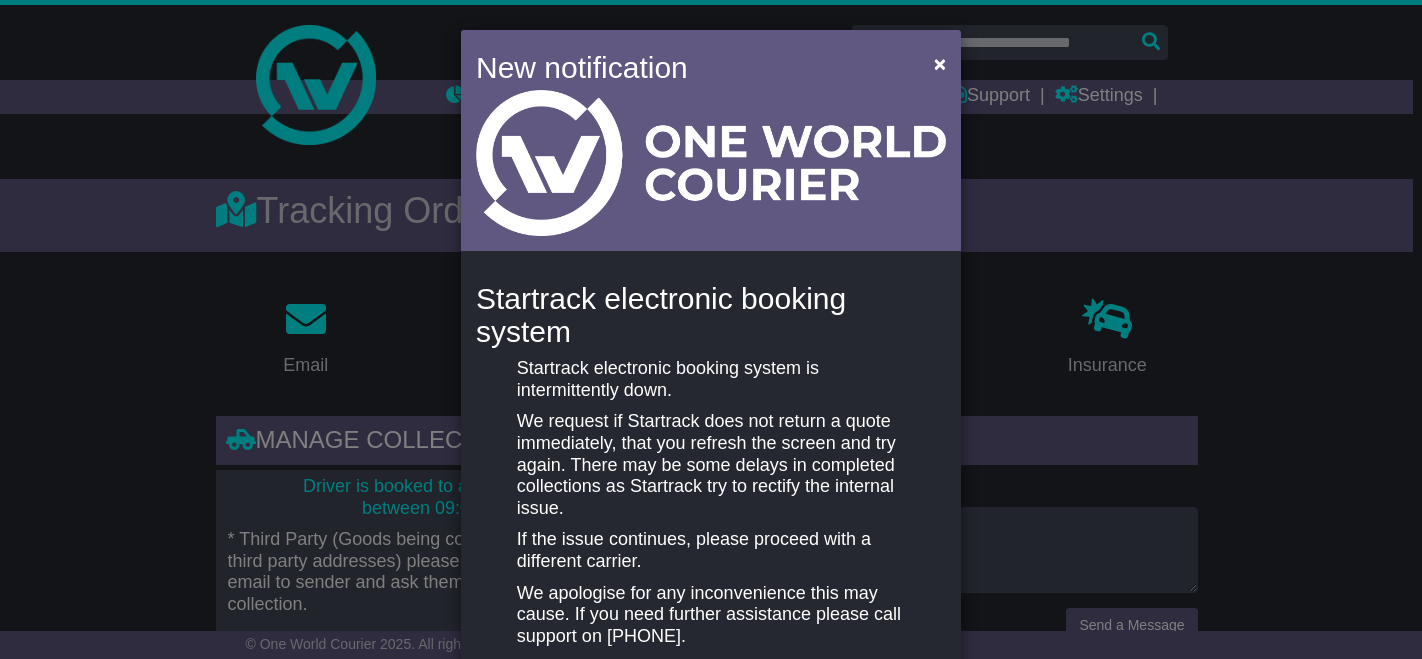 scroll, scrollTop: 651, scrollLeft: 0, axis: vertical 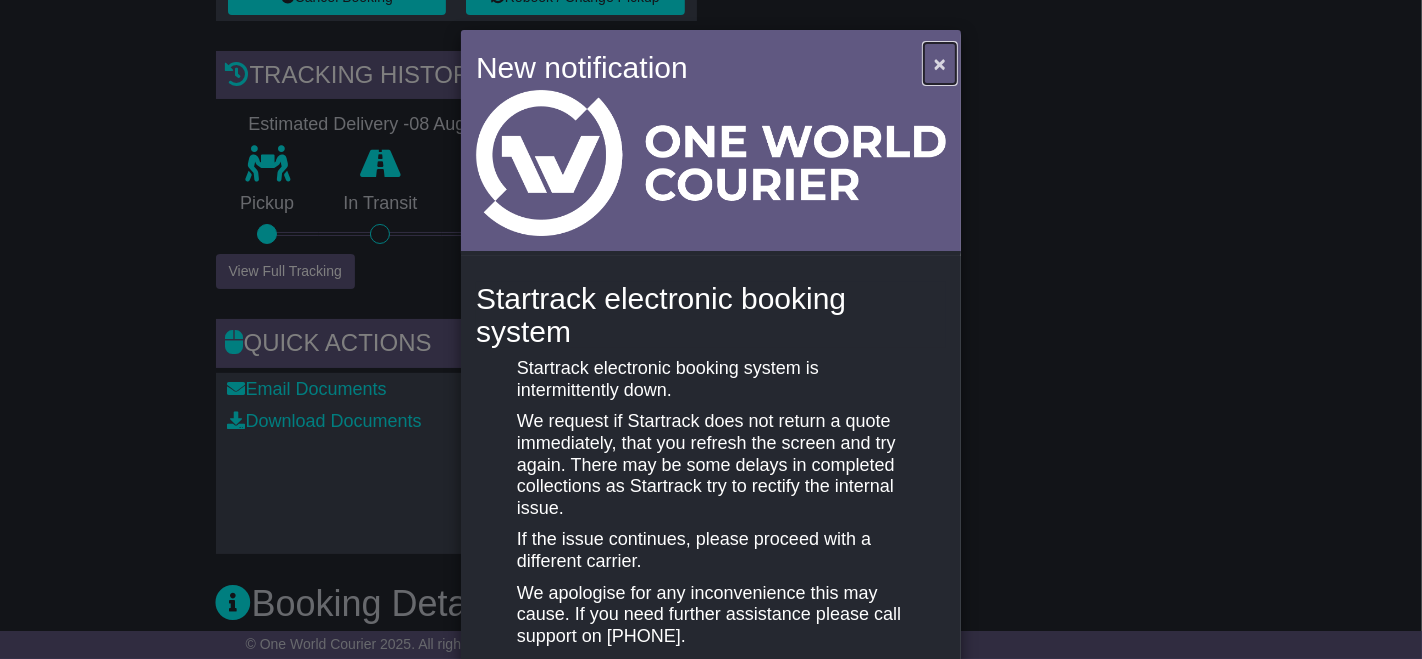 click on "×" at bounding box center [940, 63] 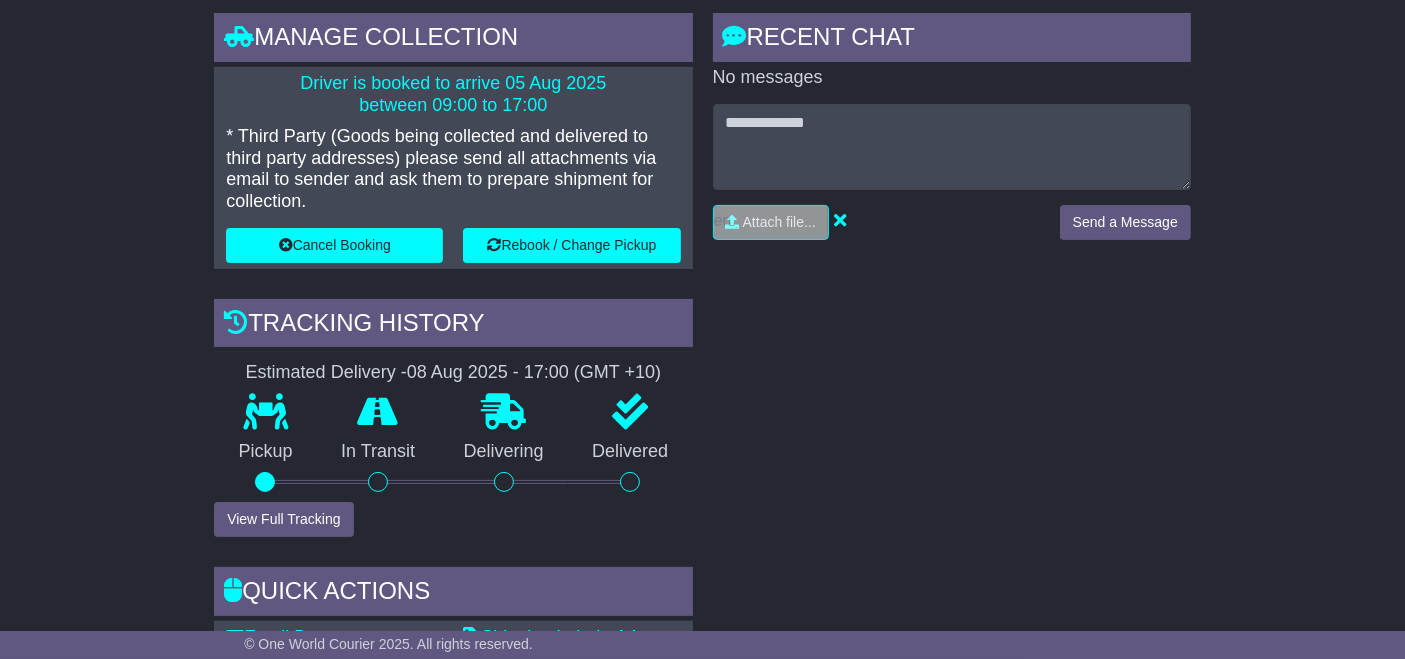 scroll, scrollTop: 176, scrollLeft: 0, axis: vertical 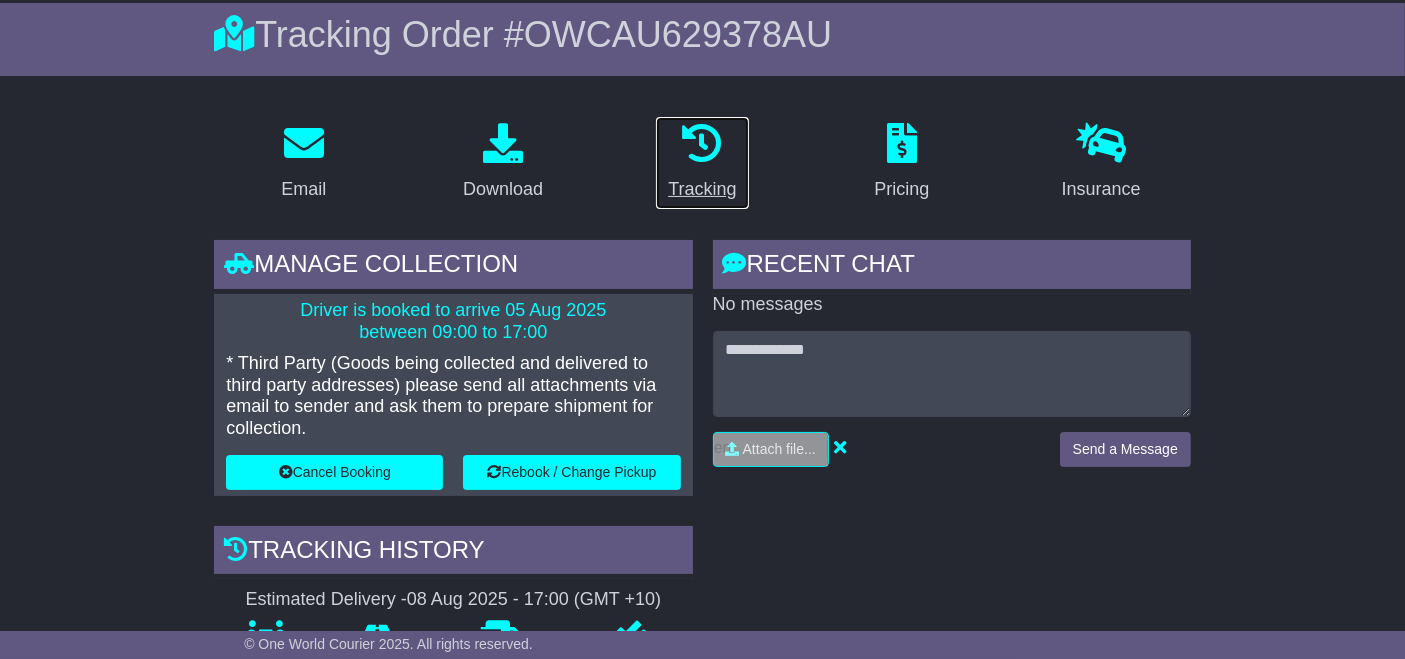 click on "Tracking" at bounding box center (702, 189) 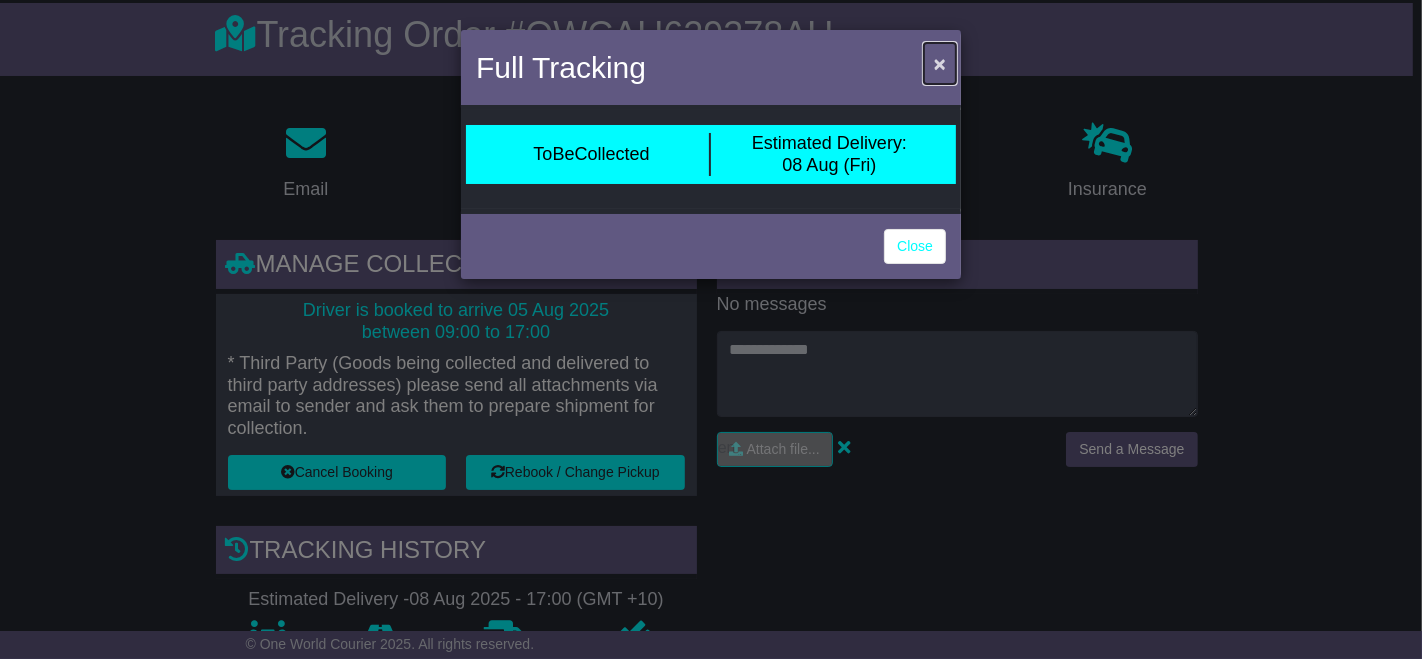 click on "×" at bounding box center [940, 63] 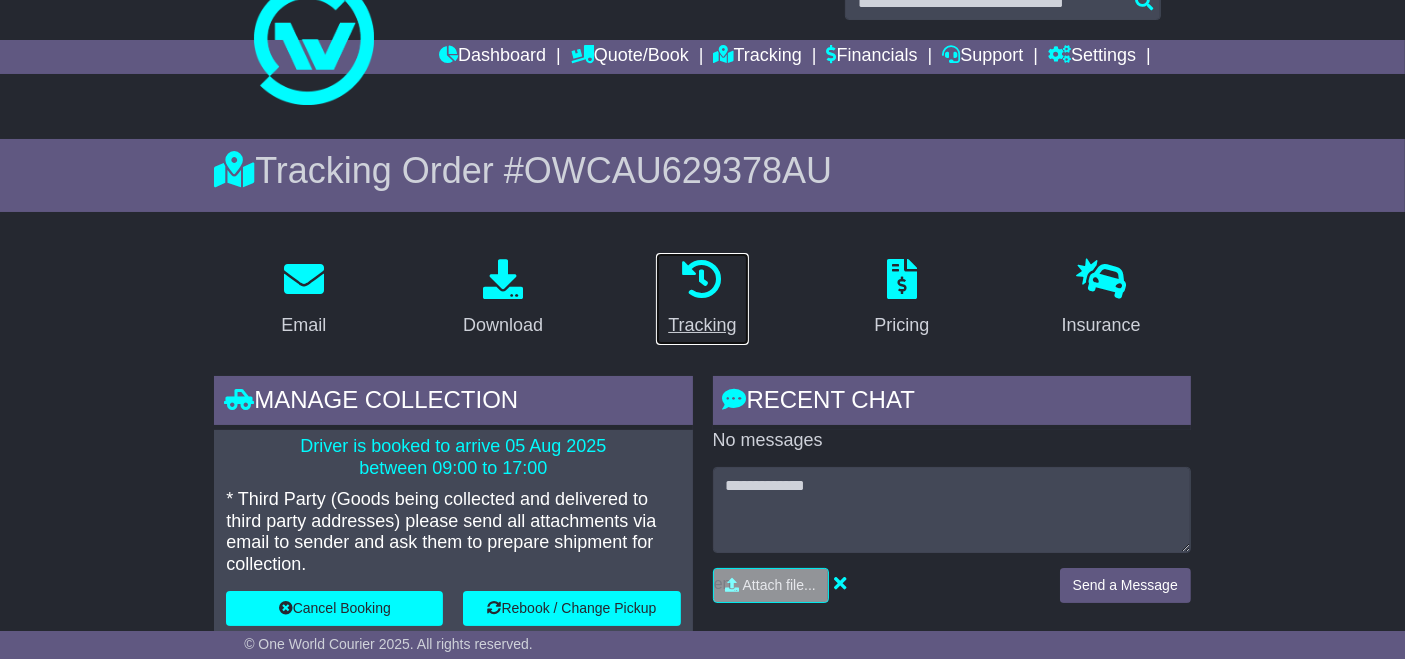 scroll, scrollTop: 0, scrollLeft: 0, axis: both 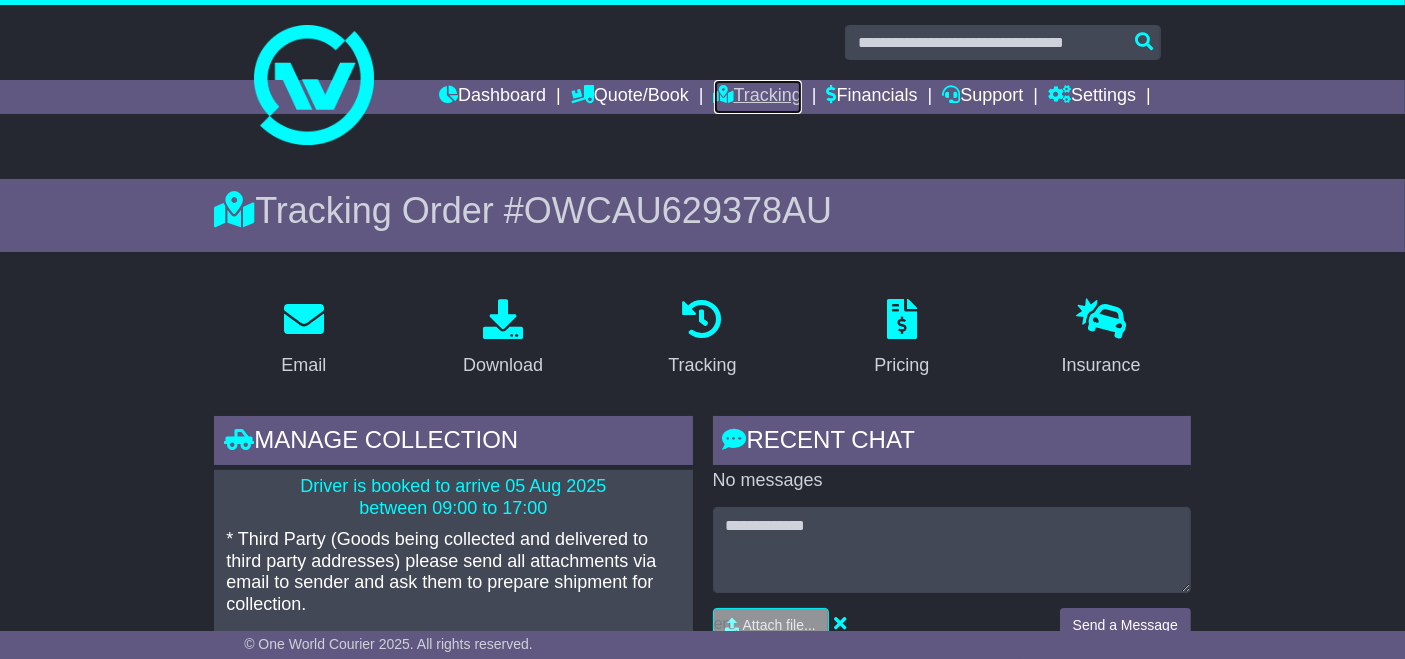 click on "Tracking" at bounding box center [758, 97] 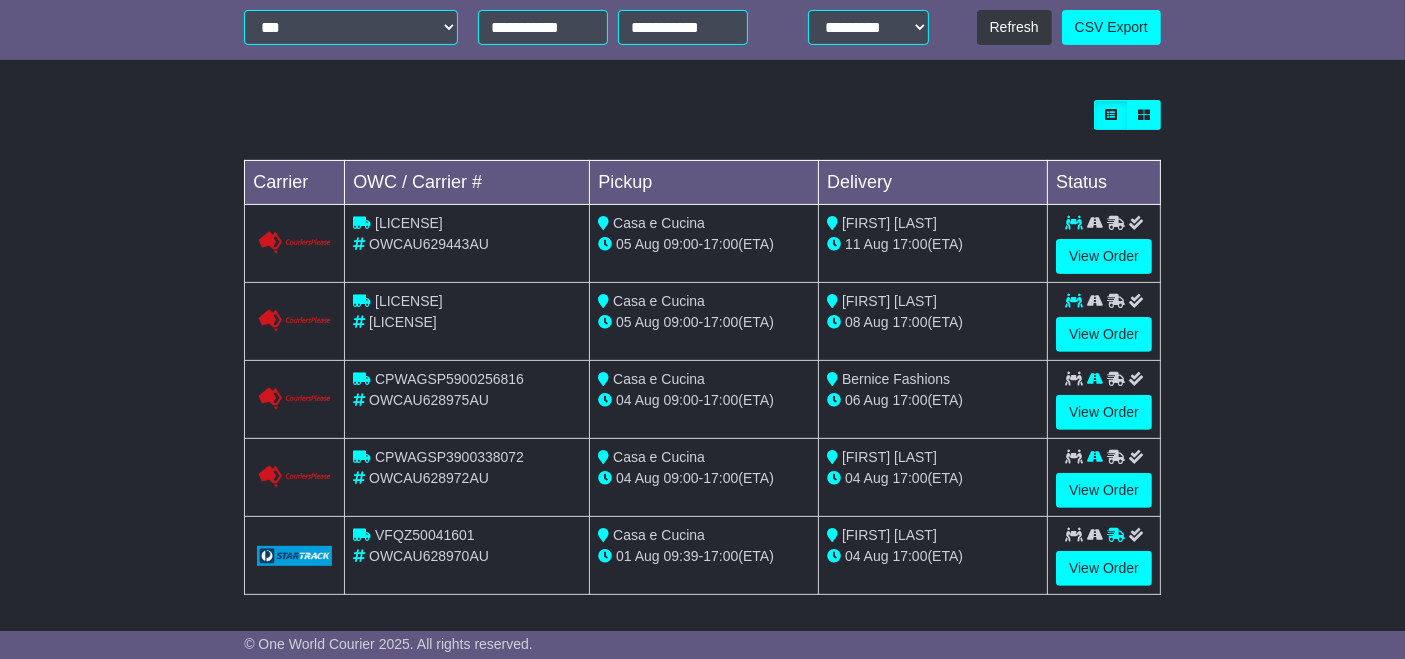 scroll, scrollTop: 0, scrollLeft: 0, axis: both 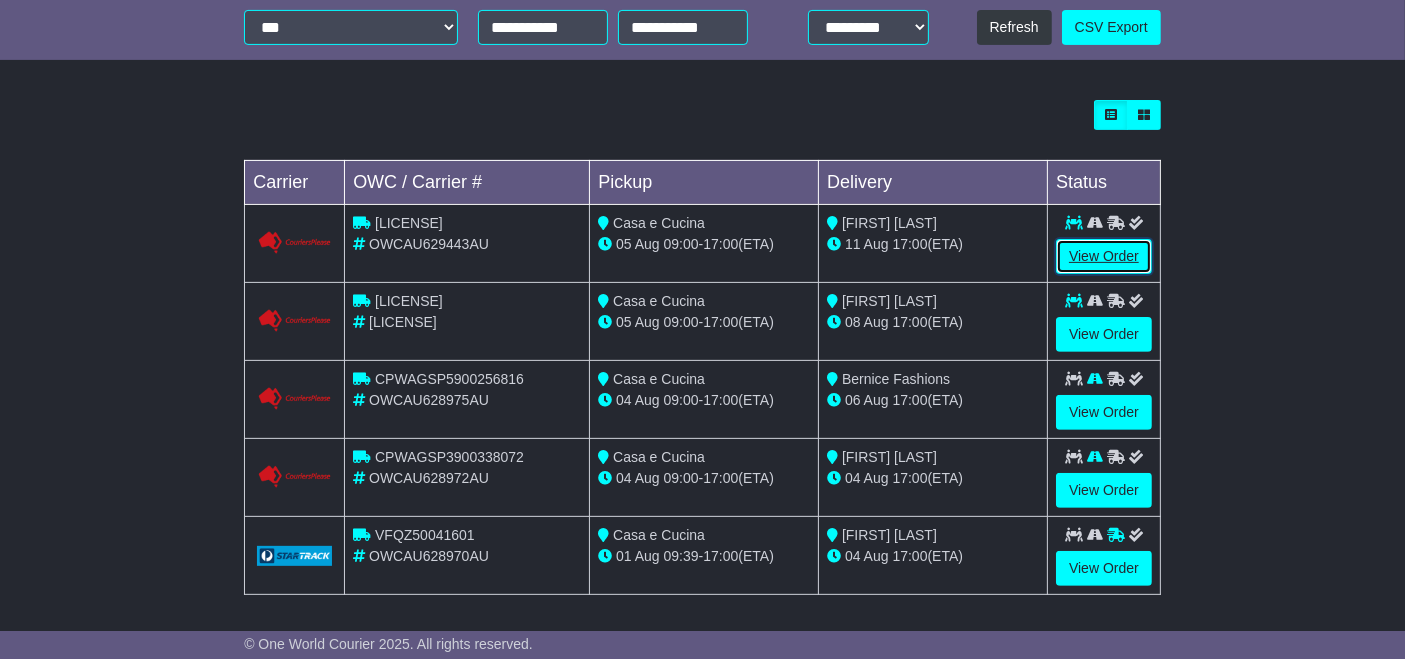 click on "View Order" at bounding box center (1104, 256) 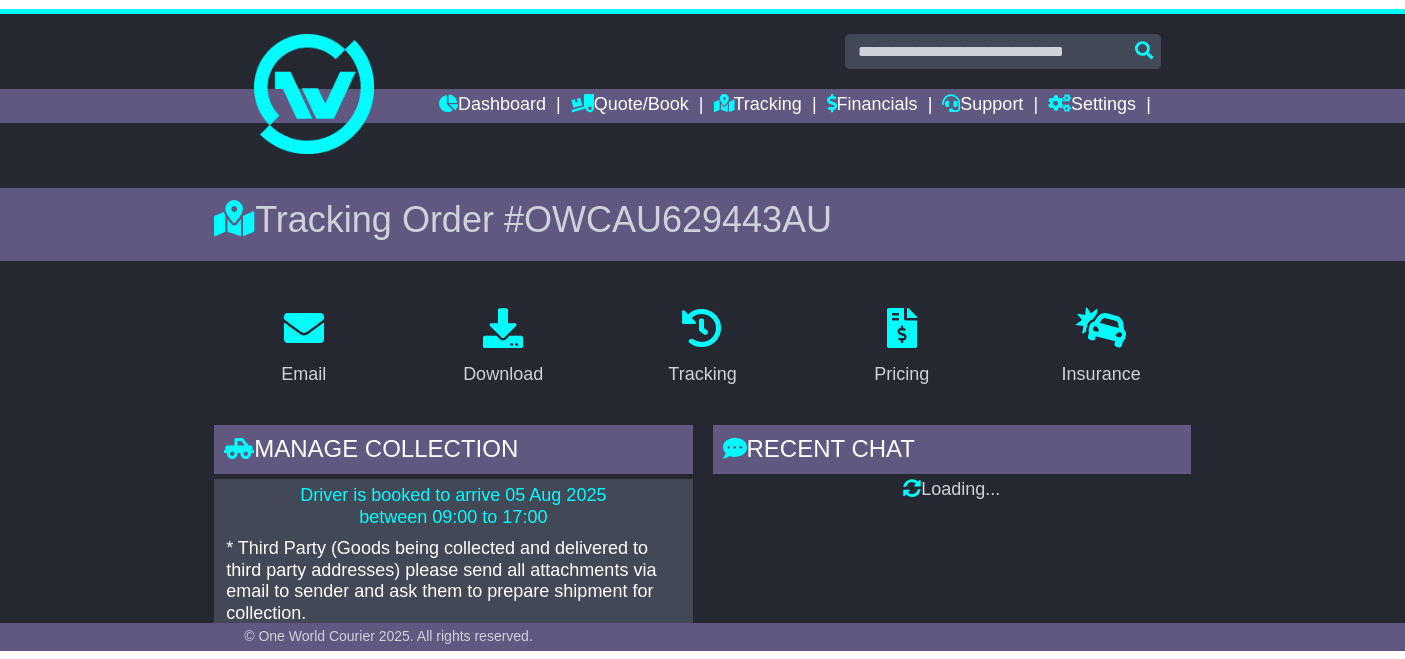 scroll, scrollTop: 537, scrollLeft: 0, axis: vertical 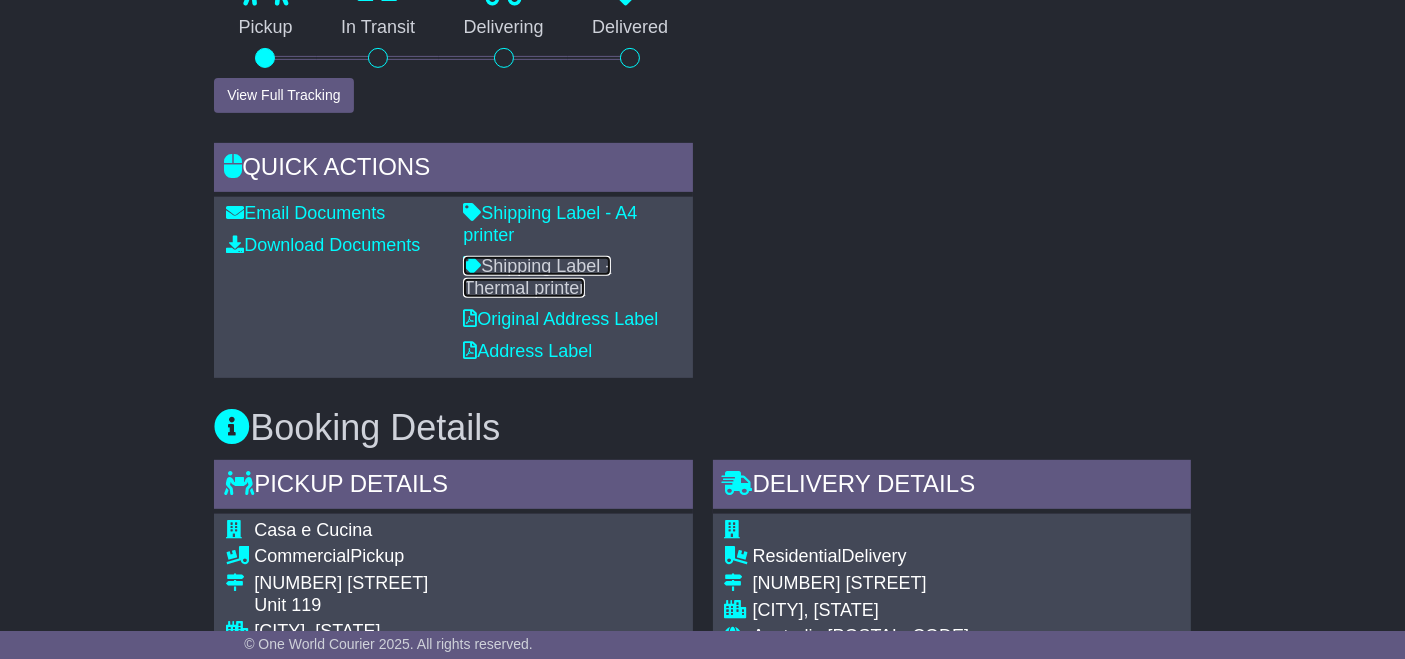 click on "Shipping Label - Thermal printer" at bounding box center [537, 277] 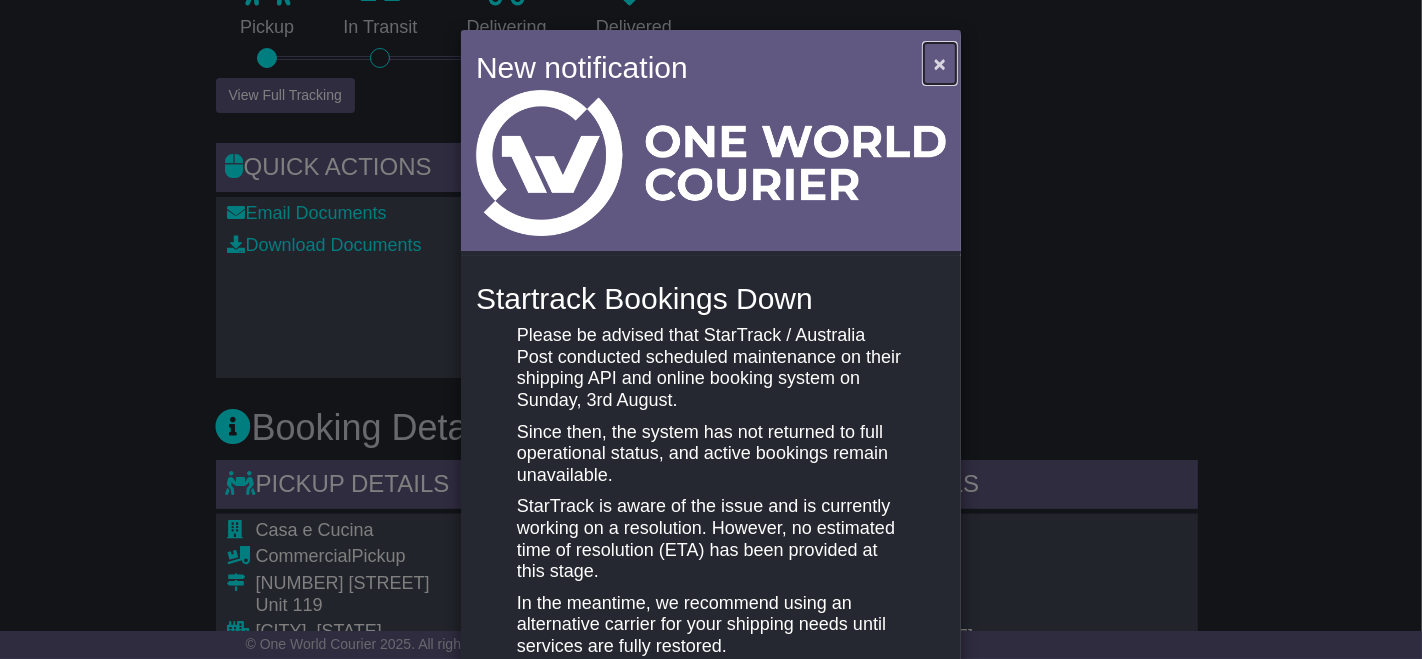 click on "×" at bounding box center (940, 63) 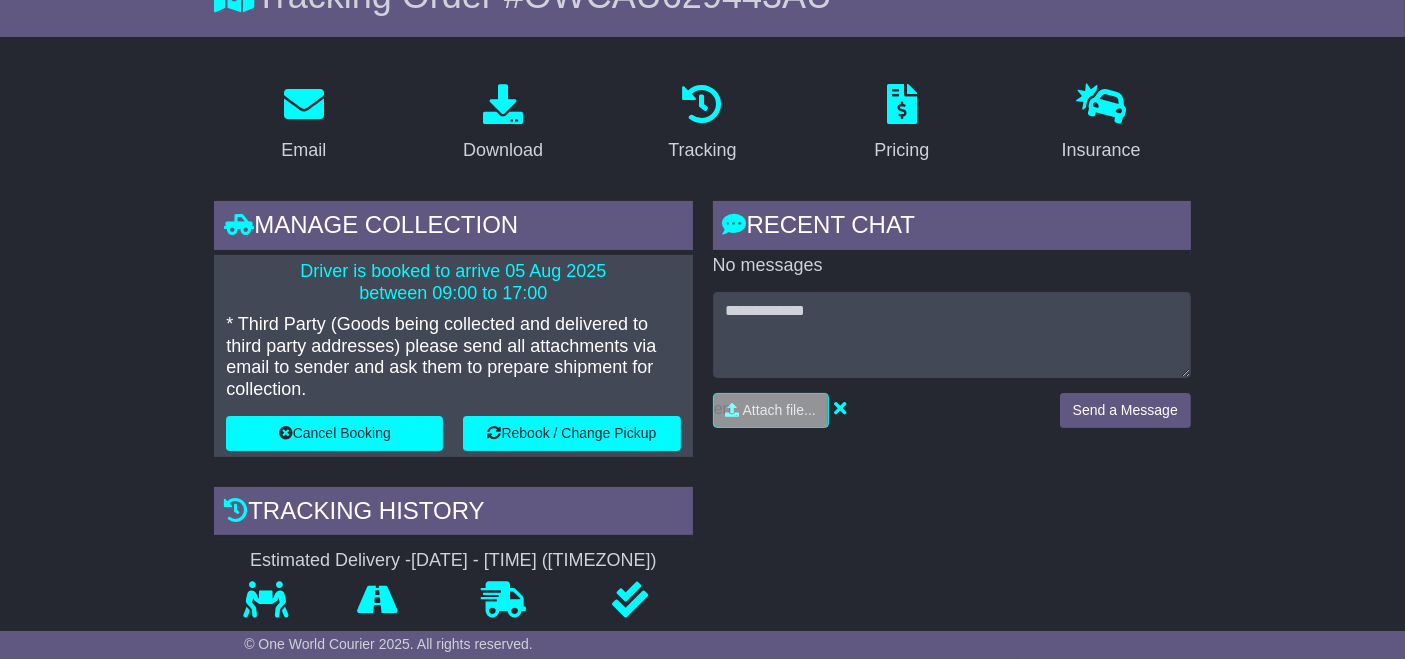 scroll, scrollTop: 0, scrollLeft: 0, axis: both 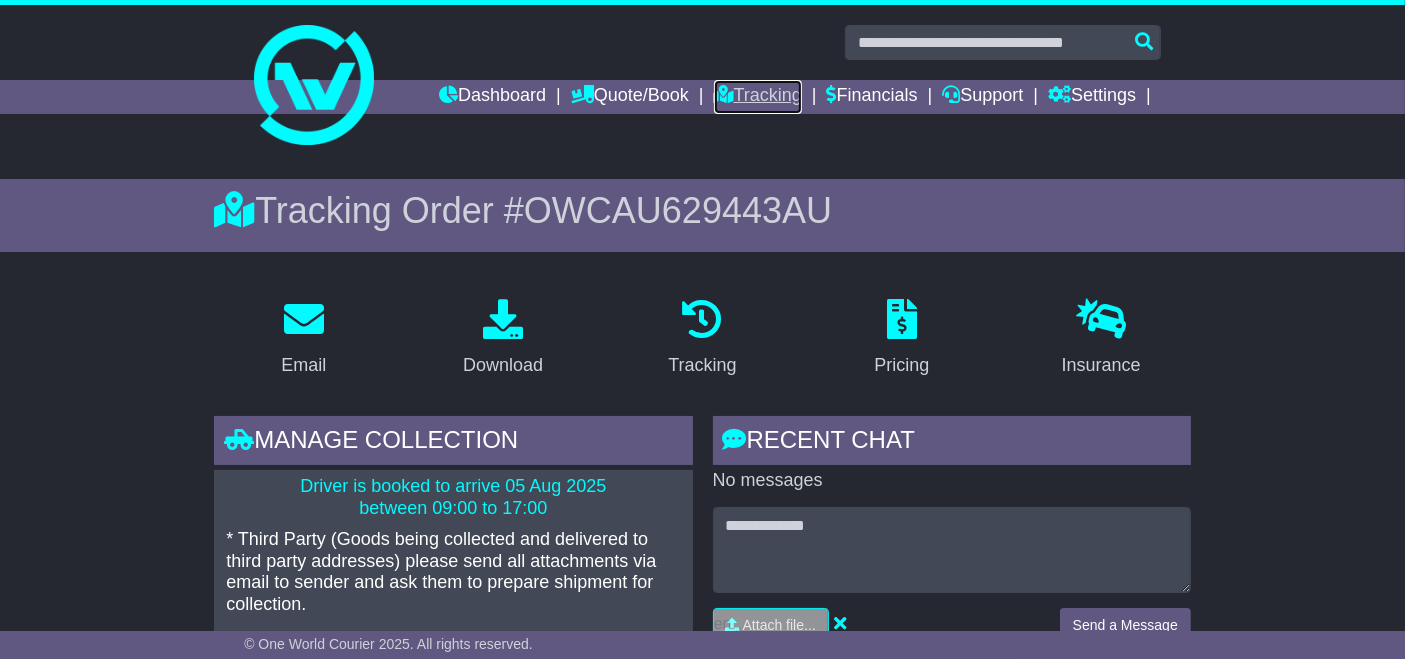 click on "Tracking" at bounding box center (758, 97) 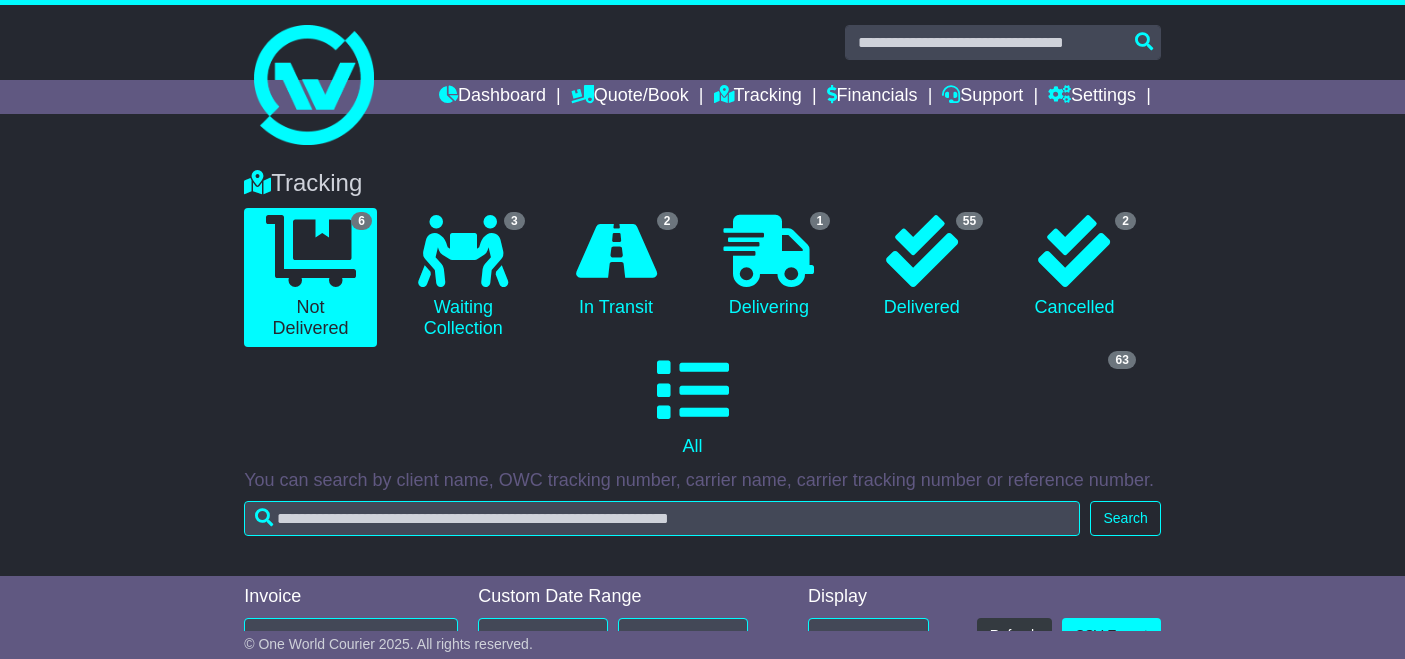 scroll, scrollTop: 685, scrollLeft: 0, axis: vertical 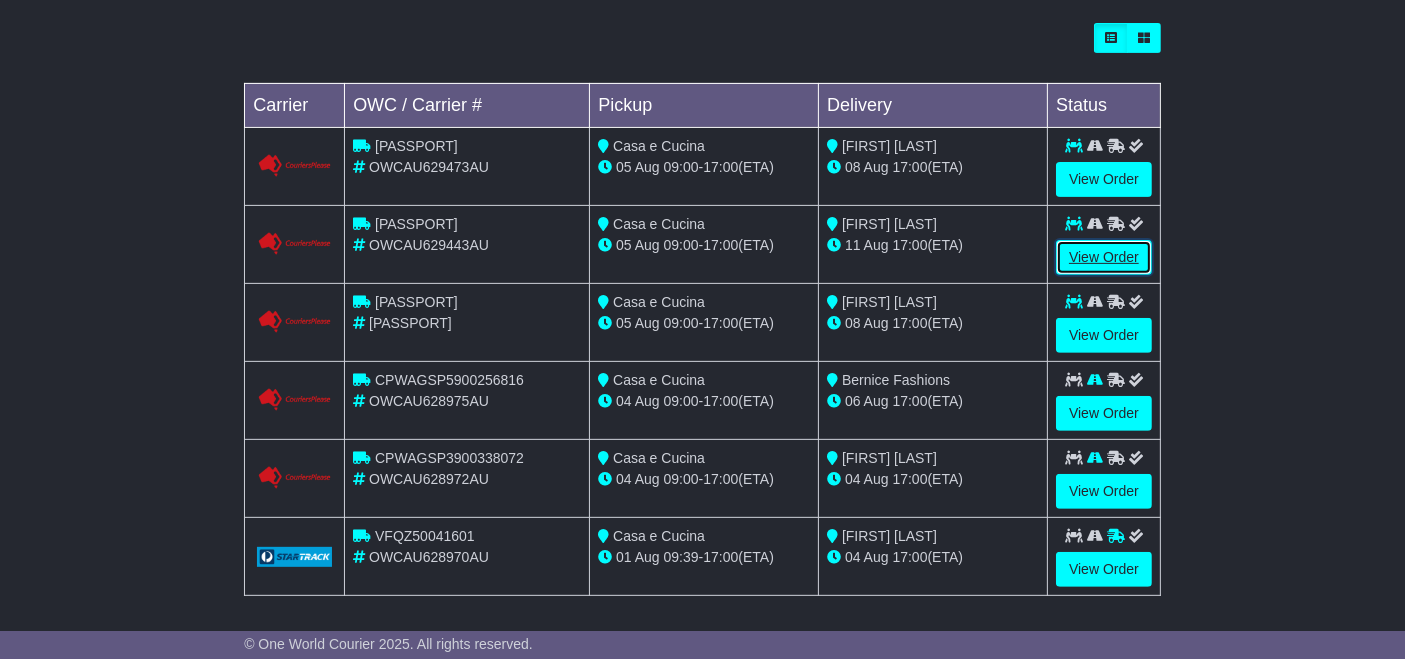 click on "View Order" at bounding box center (1104, 257) 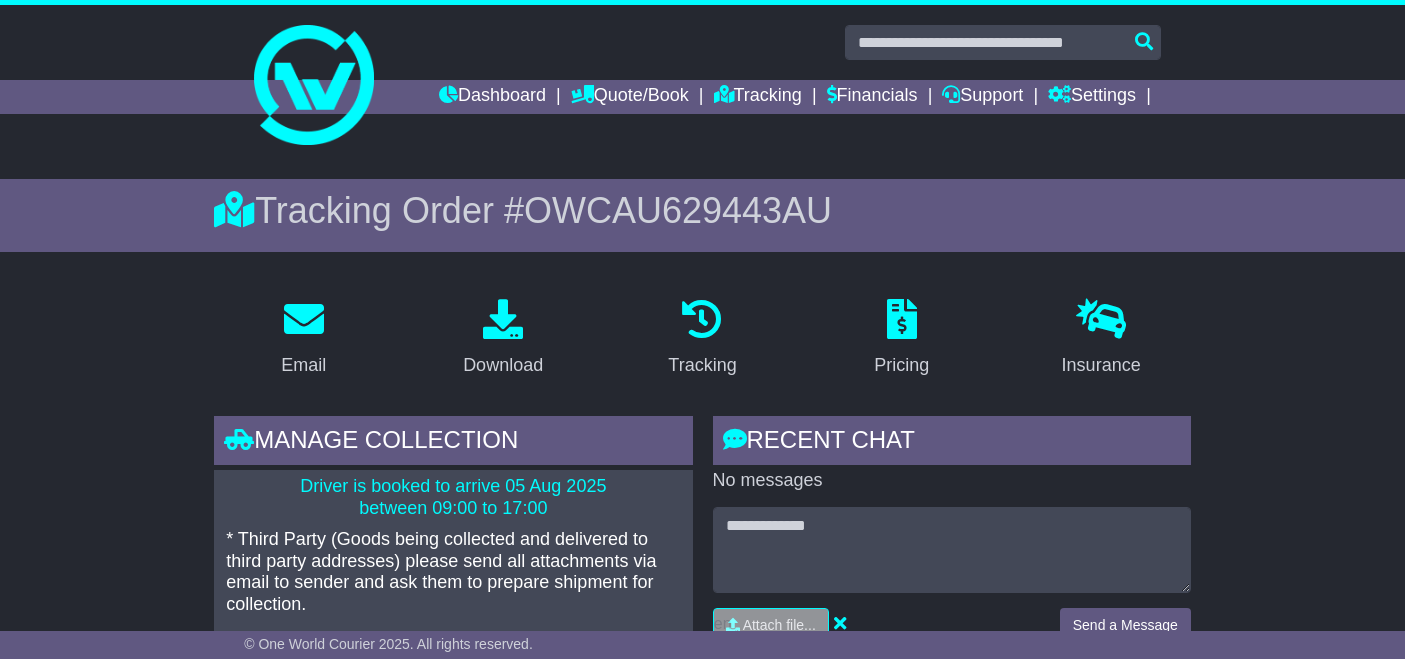 scroll, scrollTop: 0, scrollLeft: 0, axis: both 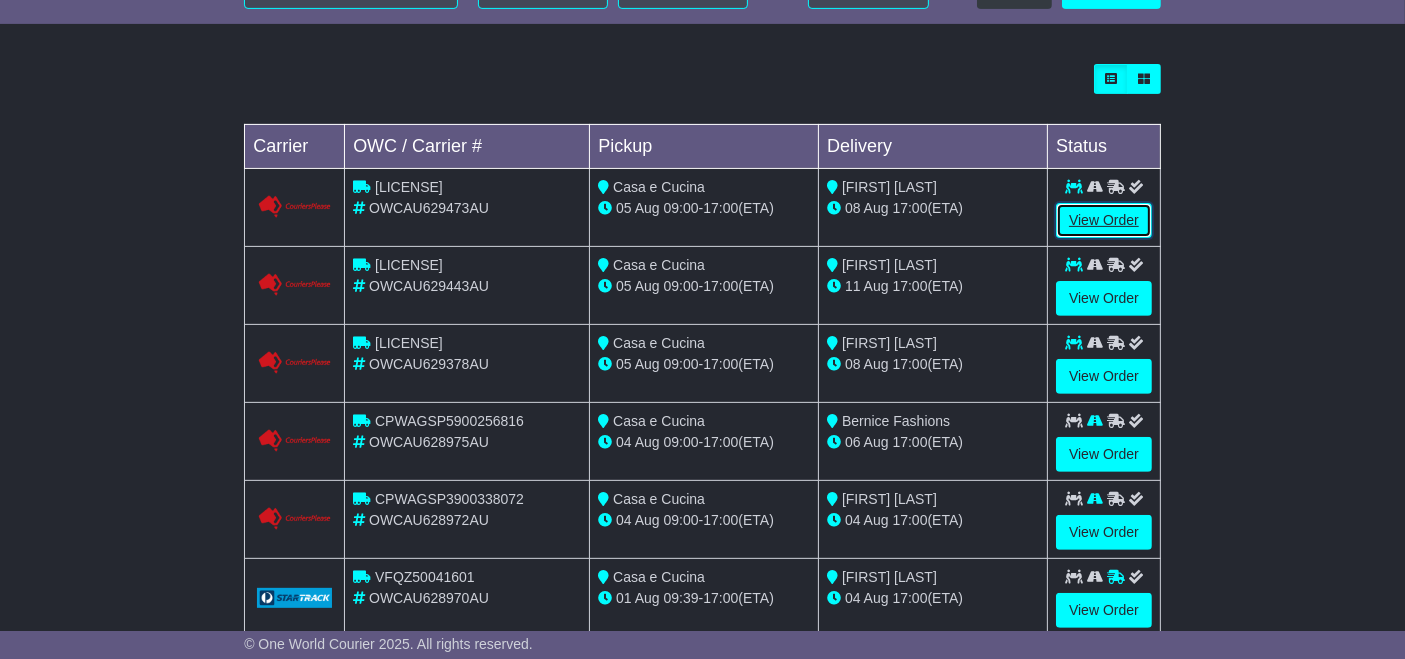 click on "View Order" at bounding box center [1104, 220] 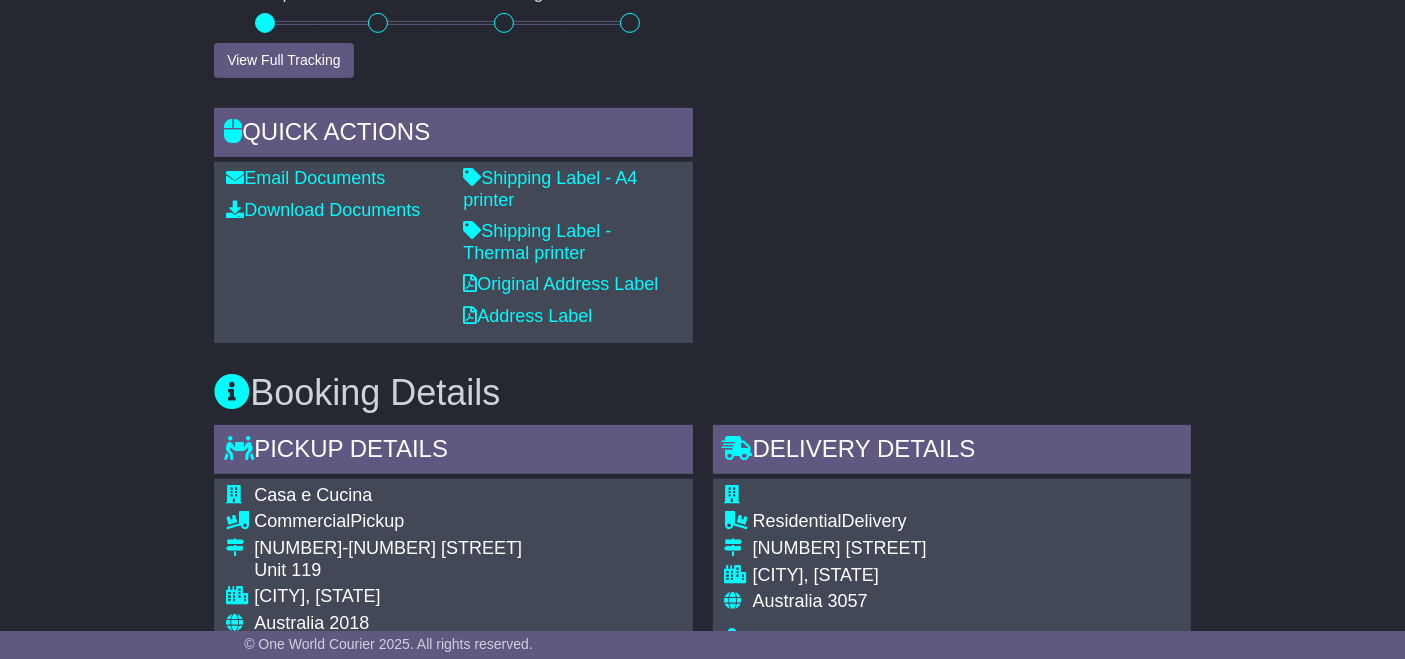 scroll, scrollTop: 0, scrollLeft: 0, axis: both 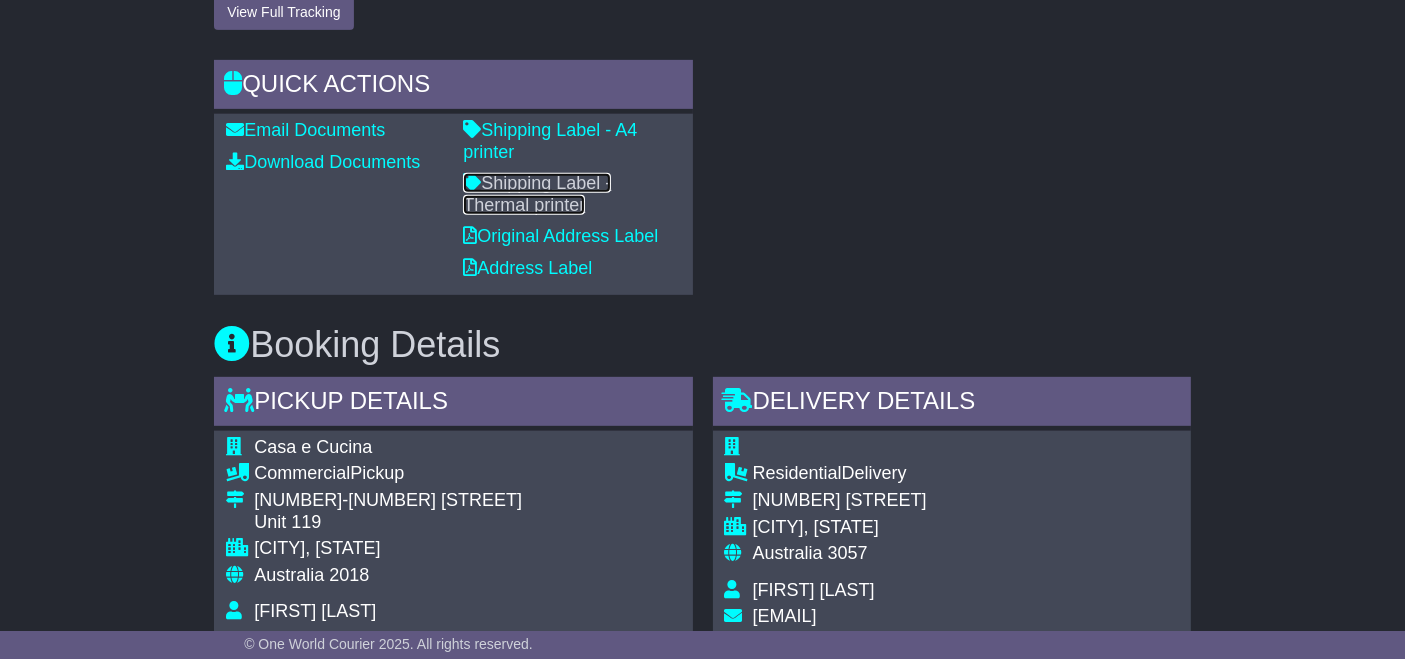 click on "Shipping Label - Thermal printer" at bounding box center (537, 194) 